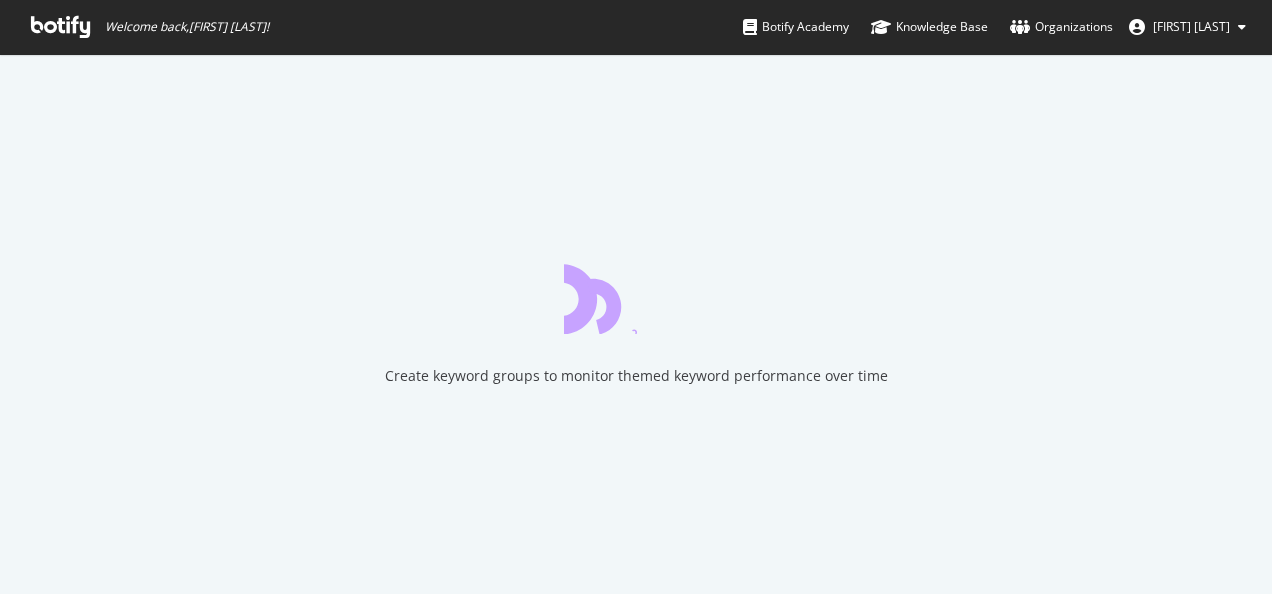 scroll, scrollTop: 0, scrollLeft: 0, axis: both 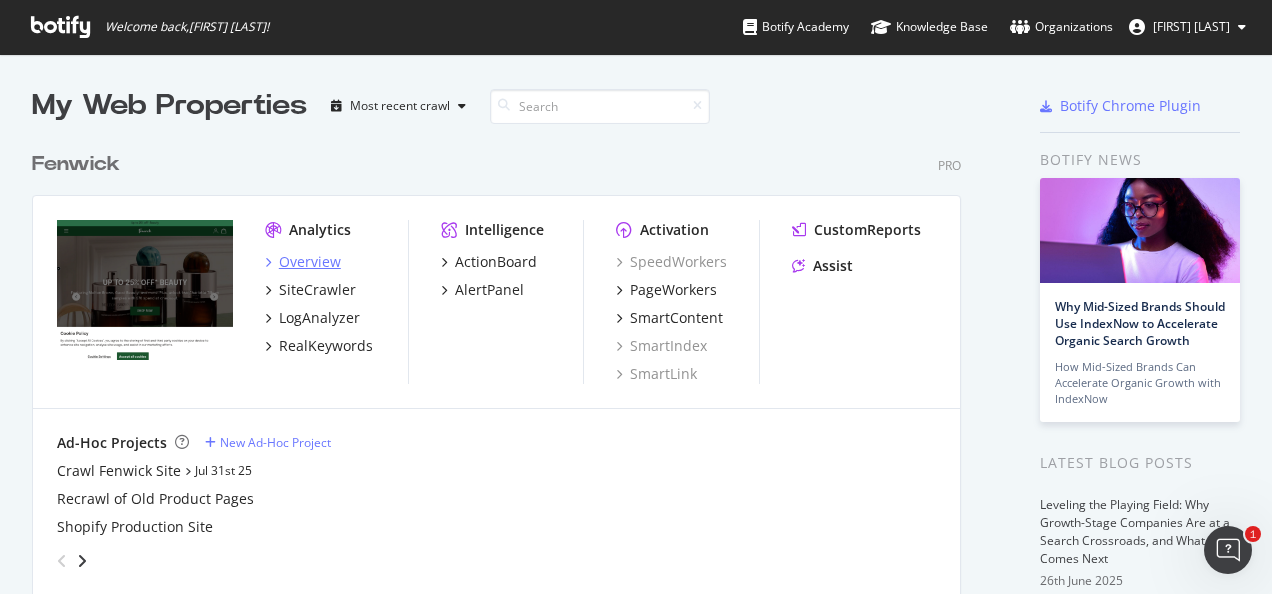 click on "Overview" at bounding box center [310, 262] 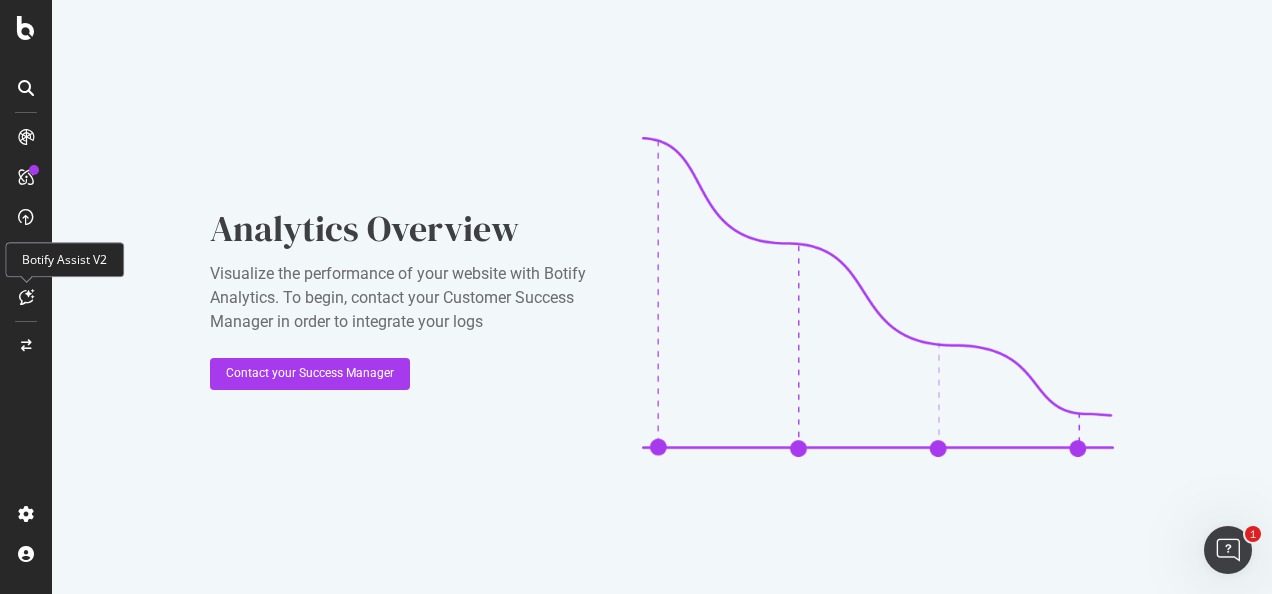 click at bounding box center [26, 297] 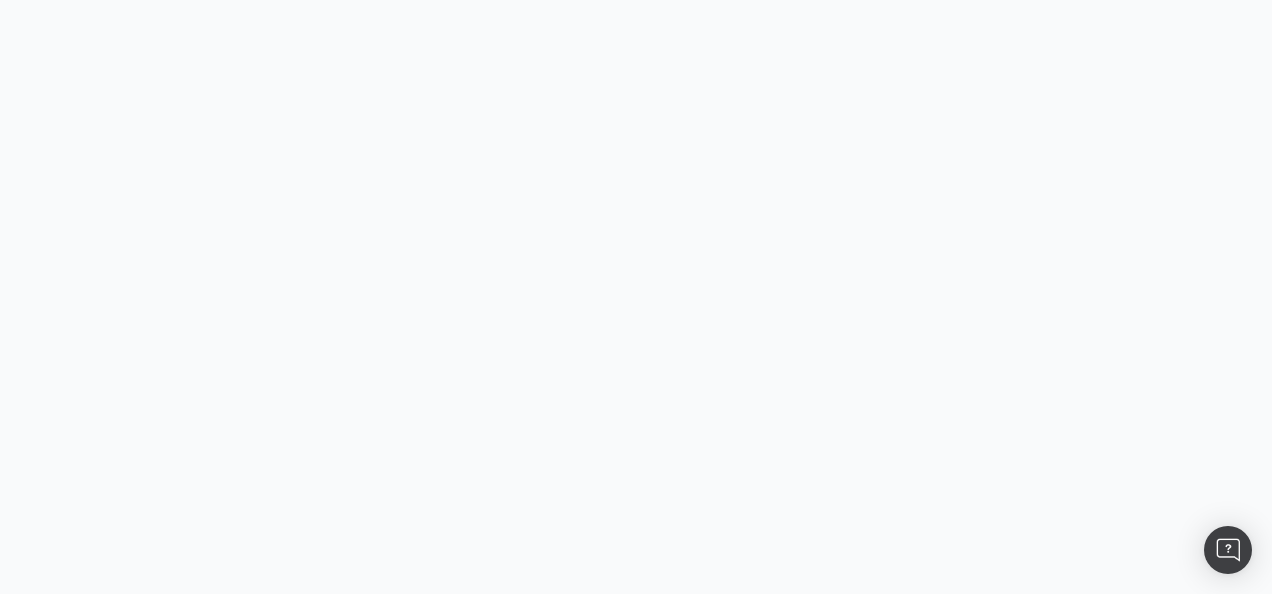 scroll, scrollTop: 0, scrollLeft: 0, axis: both 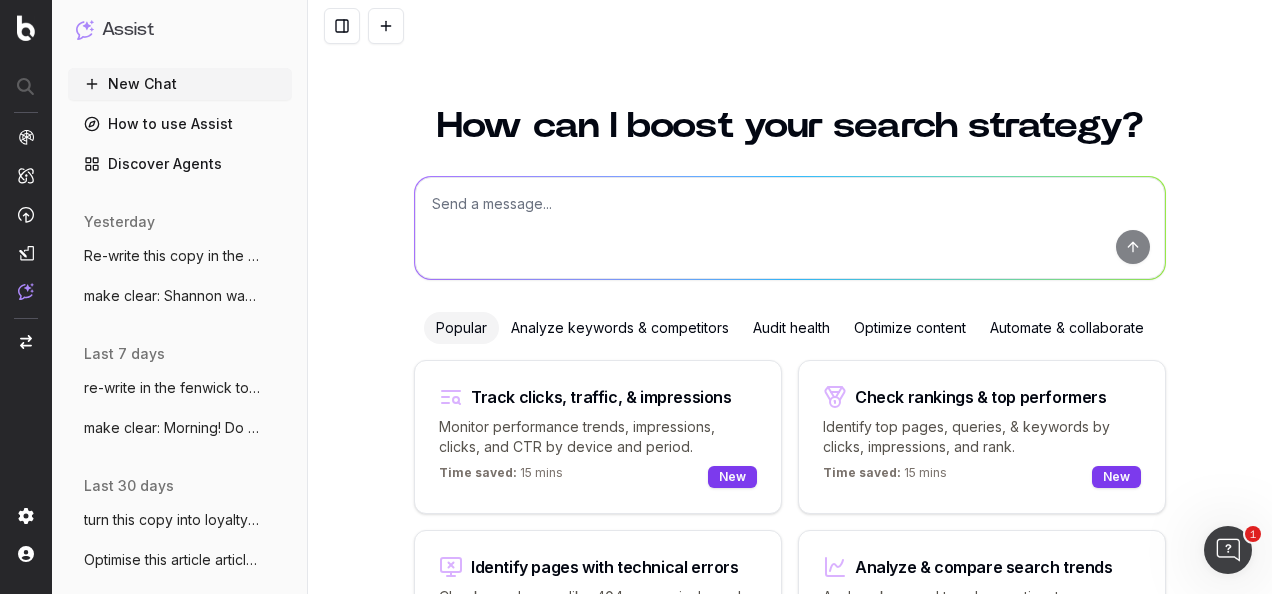 click at bounding box center (790, 228) 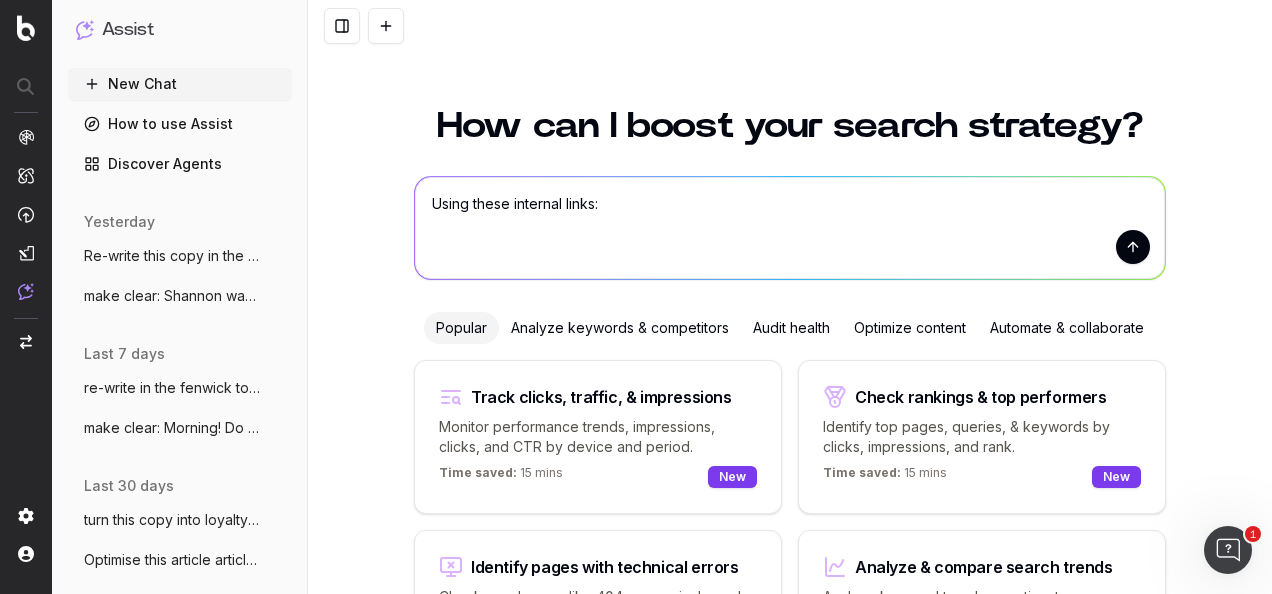 drag, startPoint x: 607, startPoint y: 202, endPoint x: 393, endPoint y: 209, distance: 214.11446 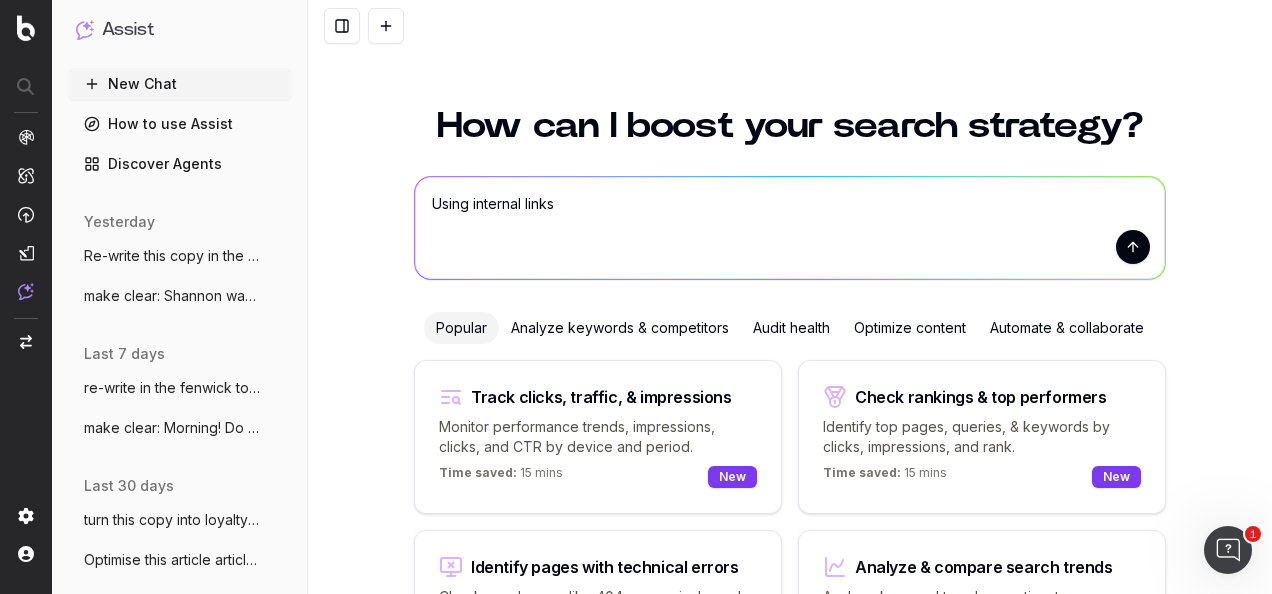 drag, startPoint x: 566, startPoint y: 210, endPoint x: 413, endPoint y: 188, distance: 154.57361 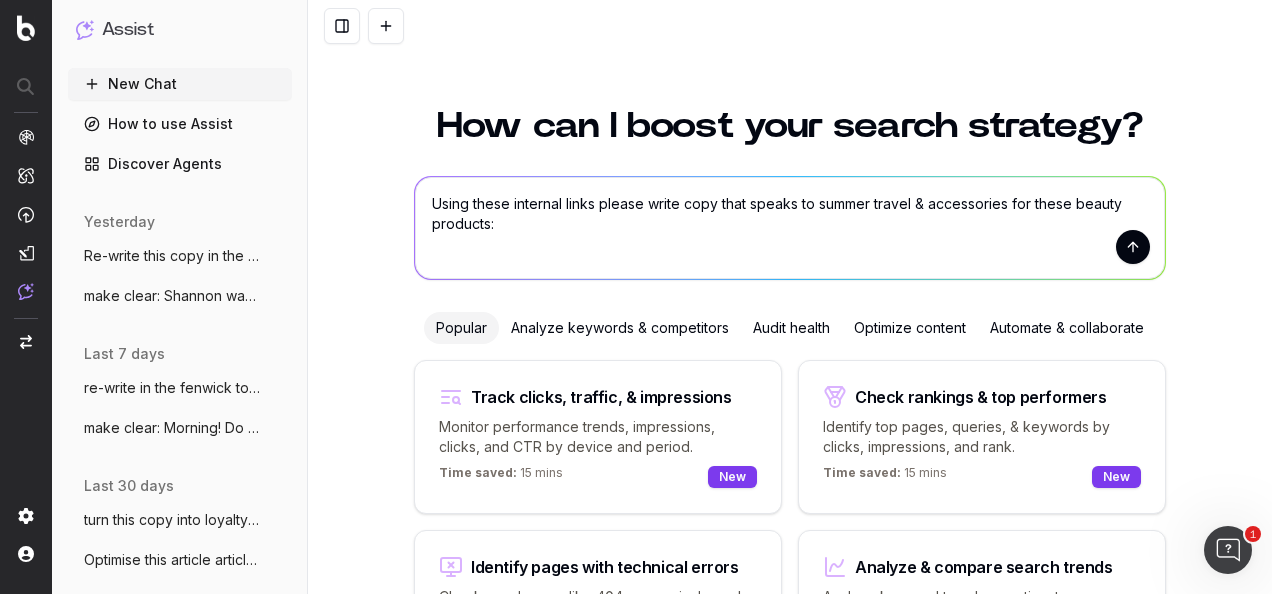 paste on "https://www.fenwick.co.uk/products/philip-kingsley-body-volume-jet-set-75ml-x-3
https://www.fenwick.co.uk/products/malin-and-goetz-spf-30-lip-balm-10ml
https://www.fenwick.co.uk/products/charlotte-tilbury-charlottes-magic-hydrator-mist-75ml
https://www.fenwick.co.uk/products/clarins-invisible-sun-care-stick-spf-50
https://www.fenwick.co.uk/products/tom-ford-soleil-blanc-shimmering-body-oil-45ml" 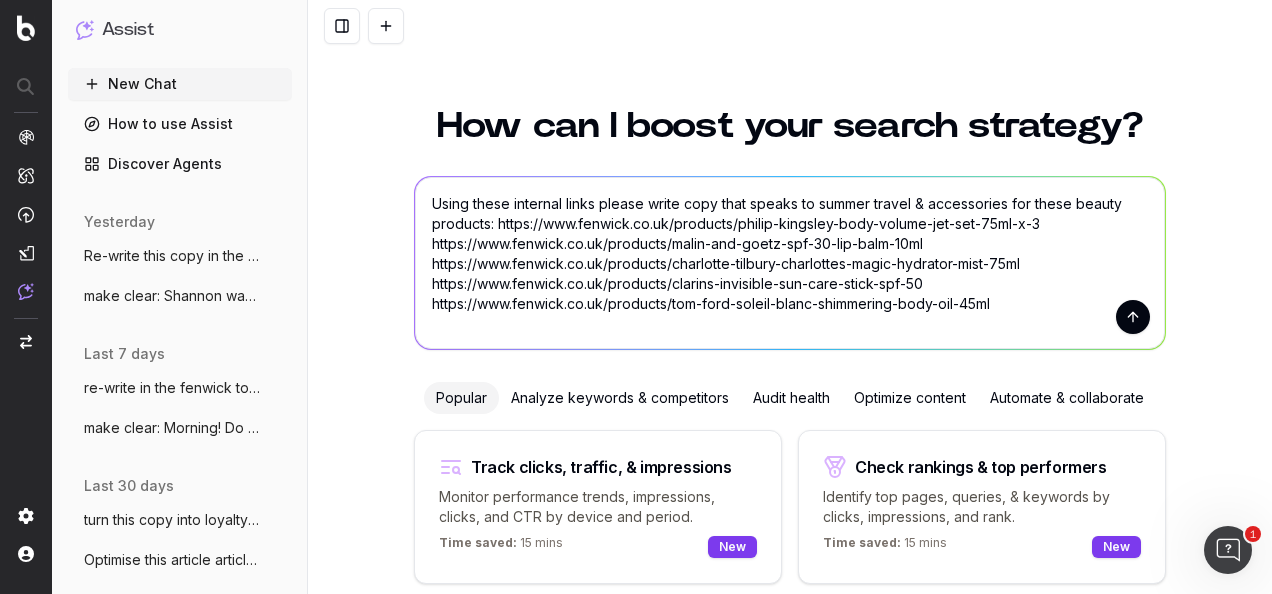 click on "Using these internal links please write copy that speaks to summer travel & accessories for these beauty products: https://www.fenwick.co.uk/products/philip-kingsley-body-volume-jet-set-75ml-x-3
https://www.fenwick.co.uk/products/malin-and-goetz-spf-30-lip-balm-10ml
https://www.fenwick.co.uk/products/charlotte-tilbury-charlottes-magic-hydrator-mist-75ml
https://www.fenwick.co.uk/products/clarins-invisible-sun-care-stick-spf-50
https://www.fenwick.co.uk/products/tom-ford-soleil-blanc-shimmering-body-oil-45ml" at bounding box center [790, 263] 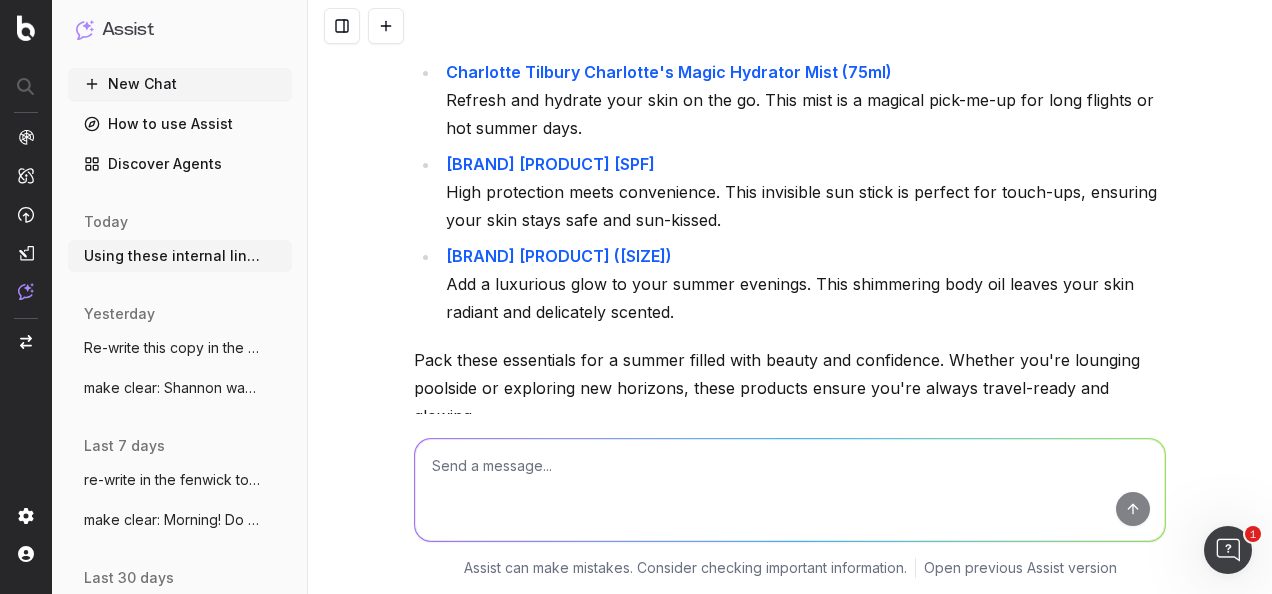 scroll, scrollTop: 800, scrollLeft: 0, axis: vertical 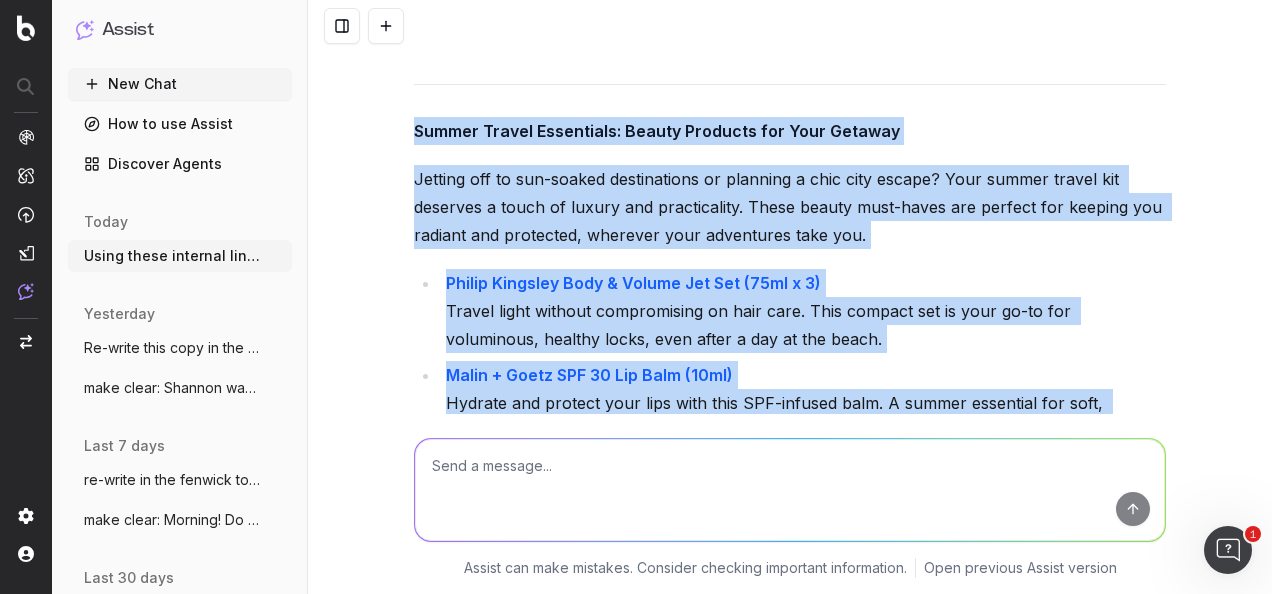 drag, startPoint x: 1175, startPoint y: 290, endPoint x: 403, endPoint y: 126, distance: 789.2275 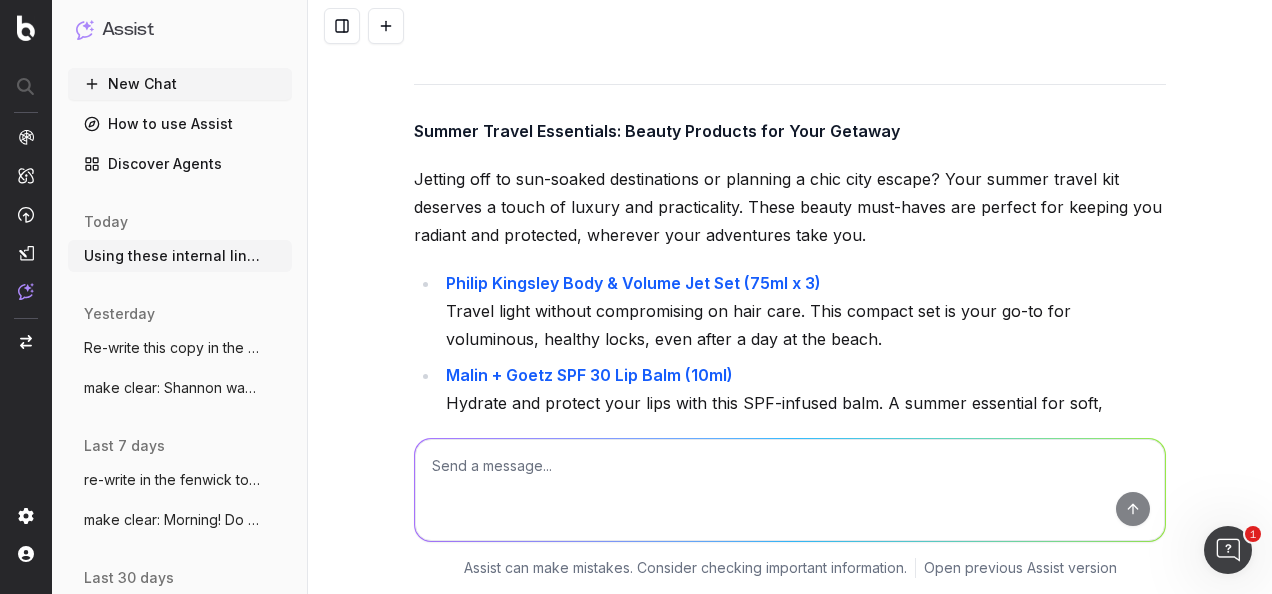click at bounding box center [790, 490] 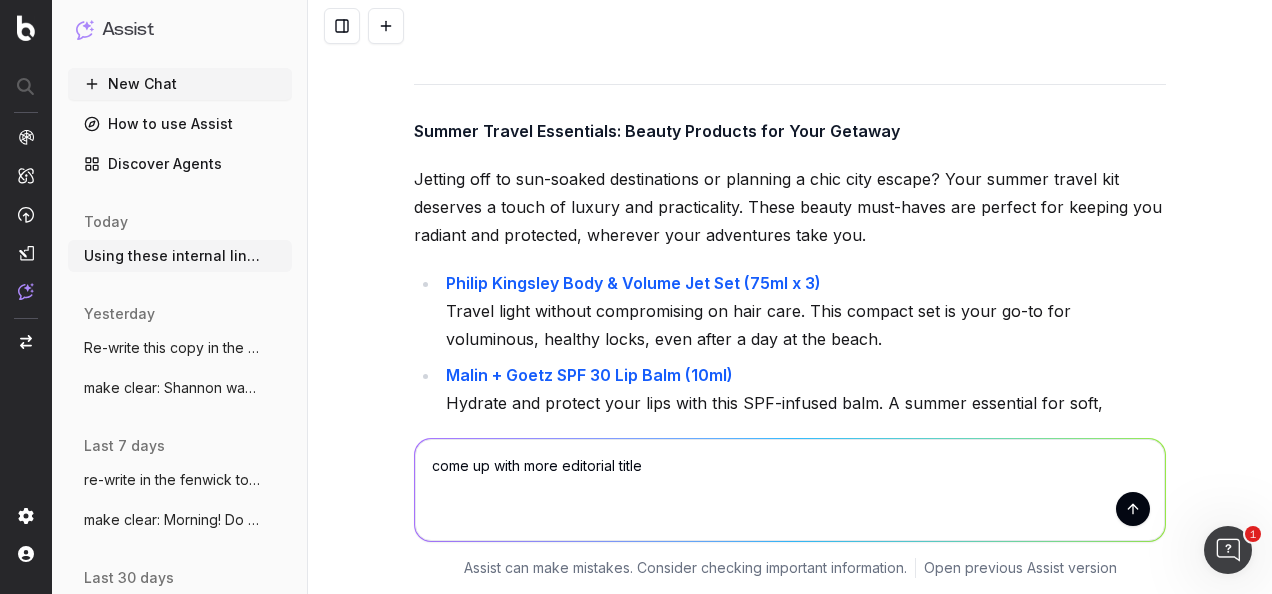 type on "come up with more editorial titles" 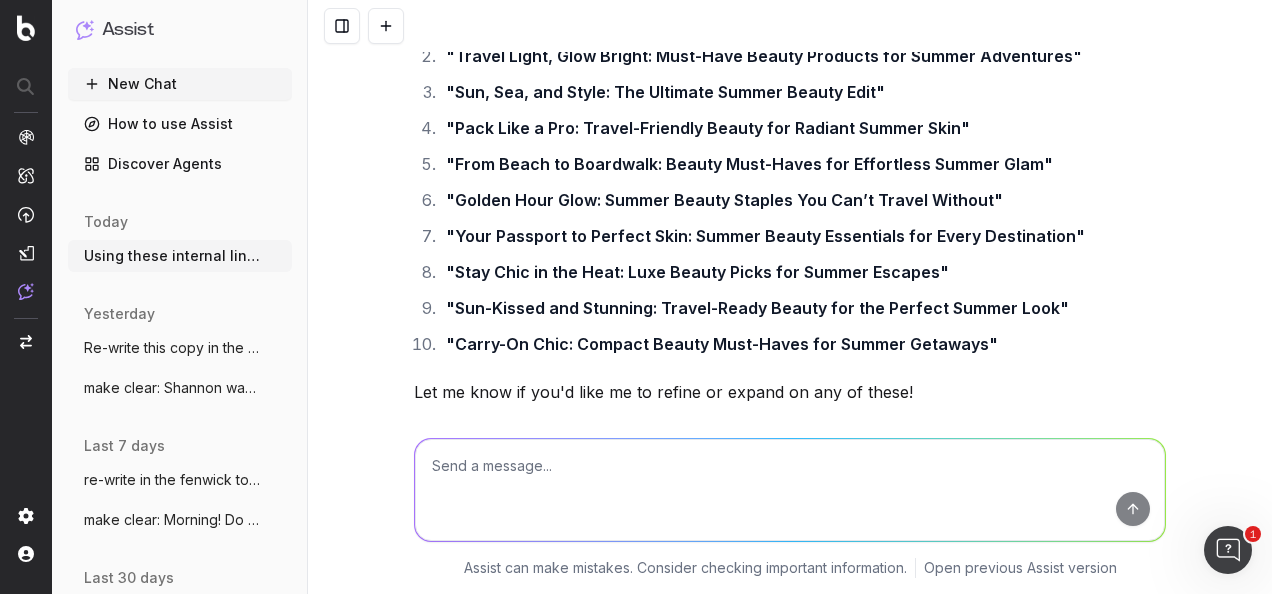 scroll, scrollTop: 1511, scrollLeft: 0, axis: vertical 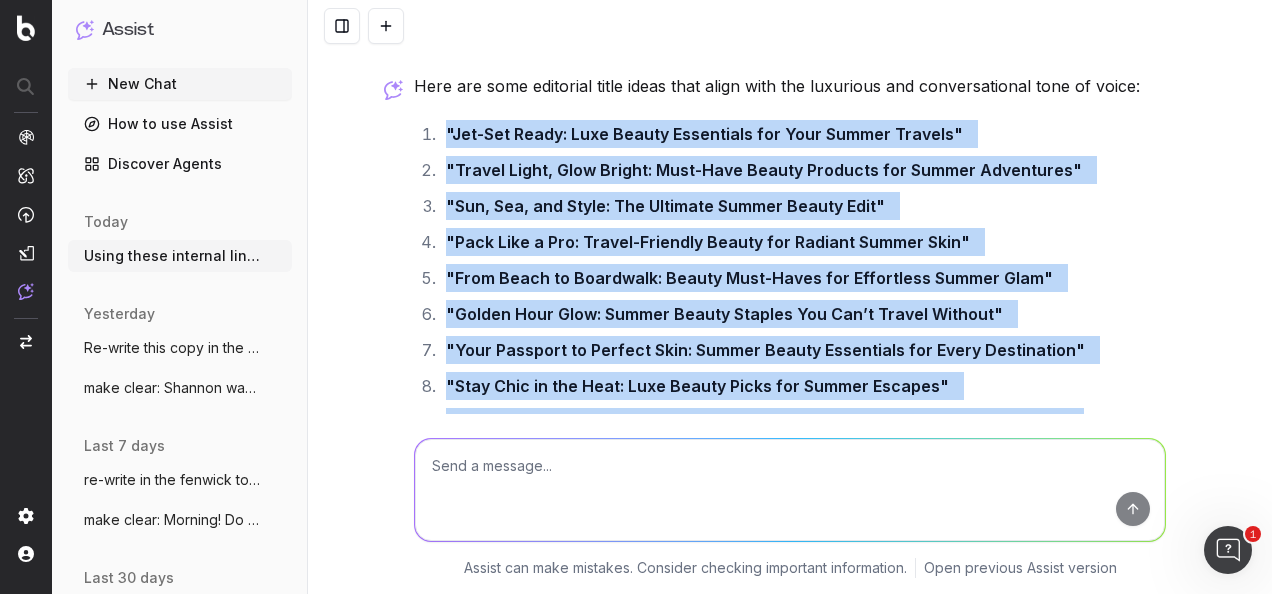 drag, startPoint x: 1004, startPoint y: 257, endPoint x: 425, endPoint y: 106, distance: 598.3661 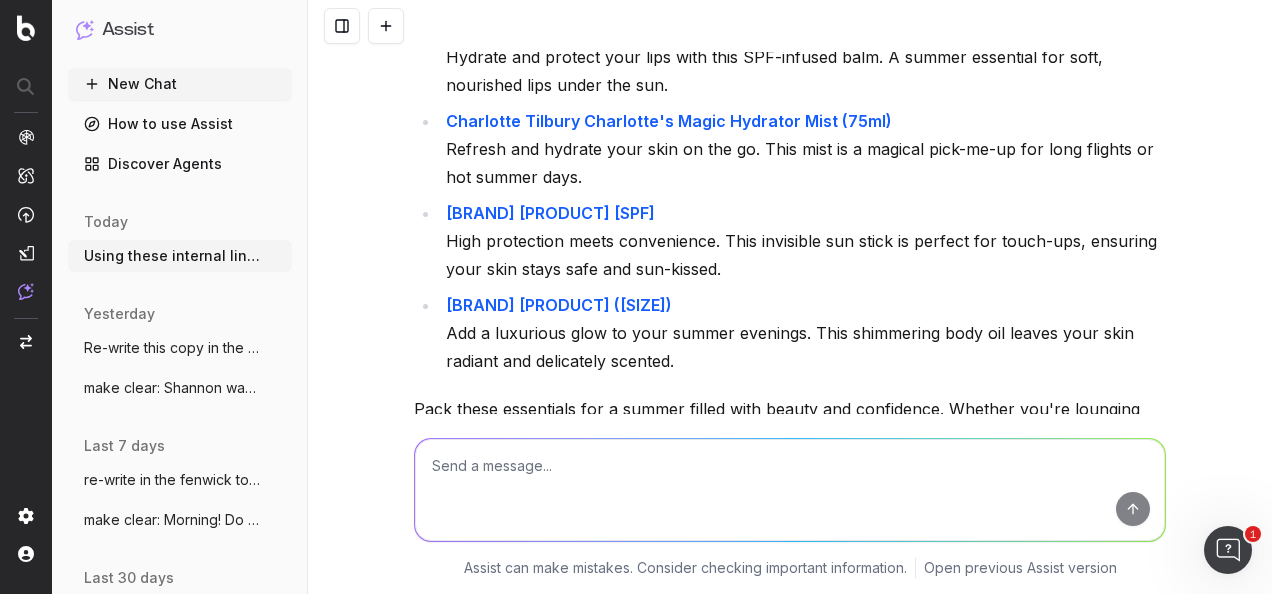 scroll, scrollTop: 346, scrollLeft: 0, axis: vertical 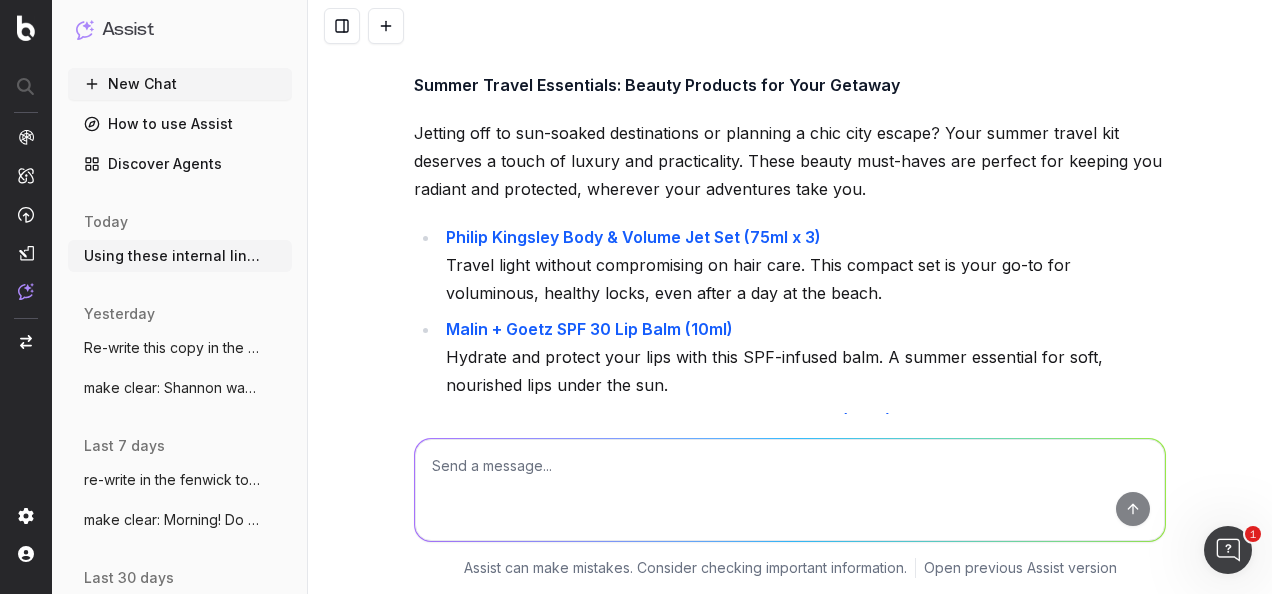 click at bounding box center (790, 490) 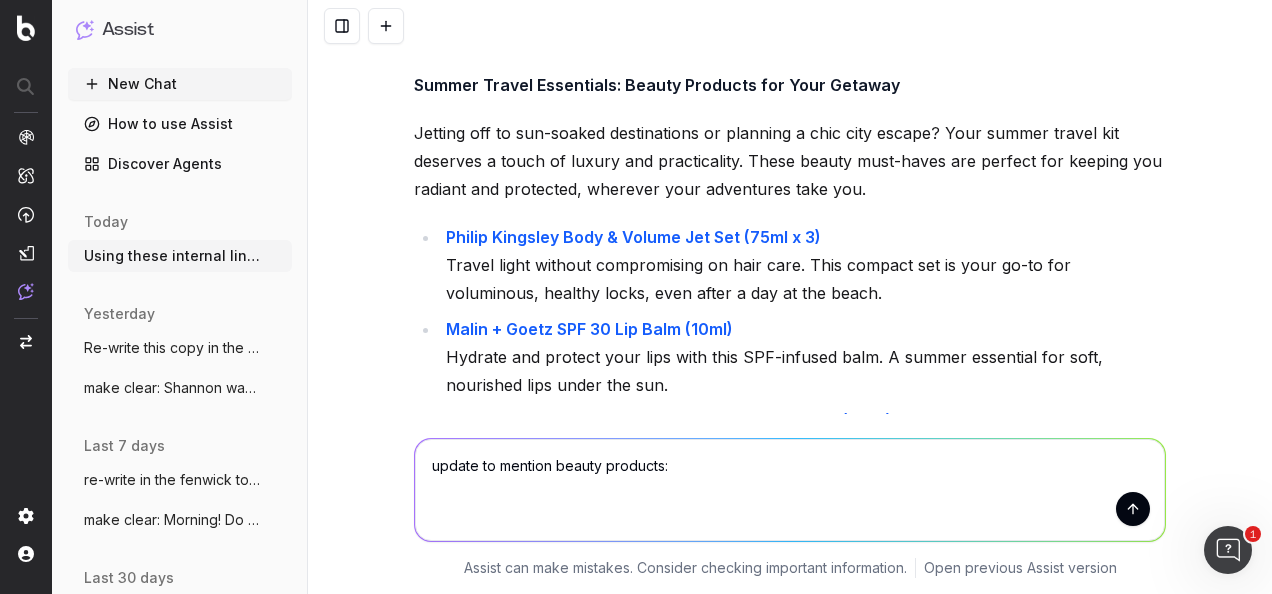 paste on "Pack, Travel, Enjoy
Wherever your summer takes you, these travel essentials will help you journey in comfort, style, and confidence. Explore the collection today and make your next adventure truly unforgettable." 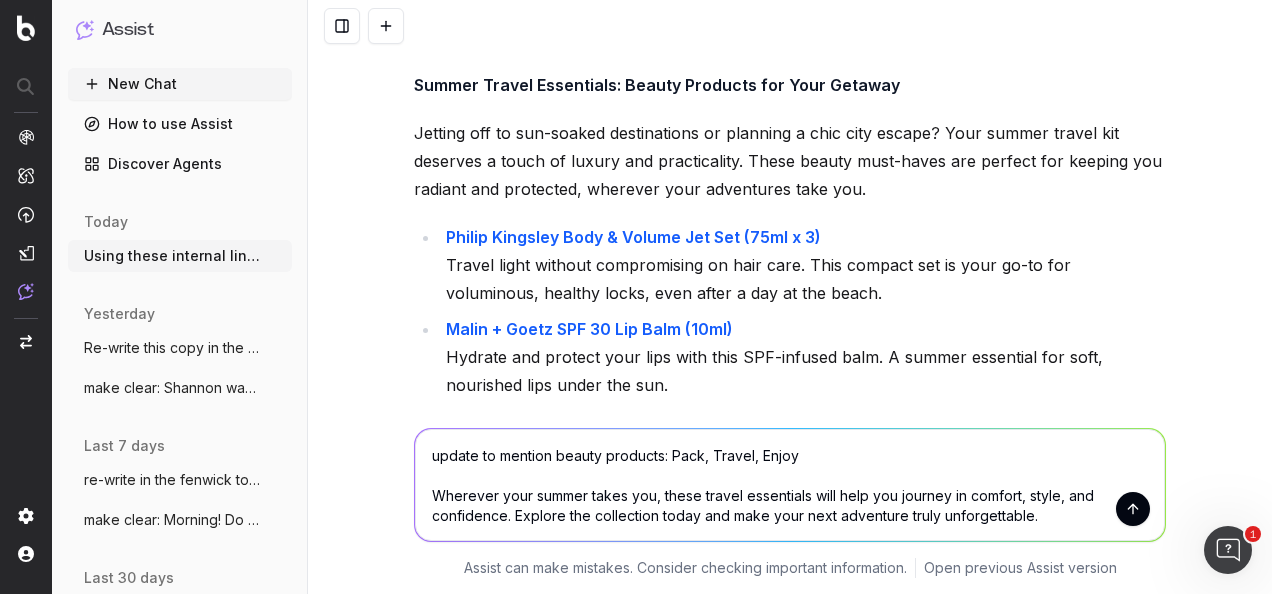 type 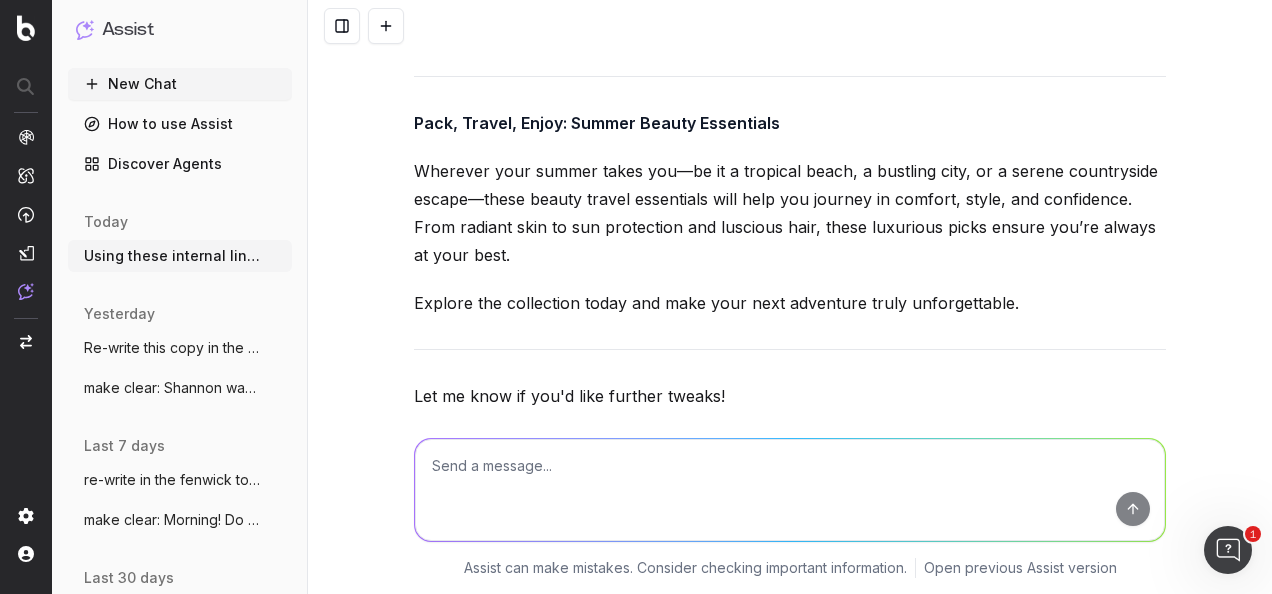 scroll, scrollTop: 2144, scrollLeft: 0, axis: vertical 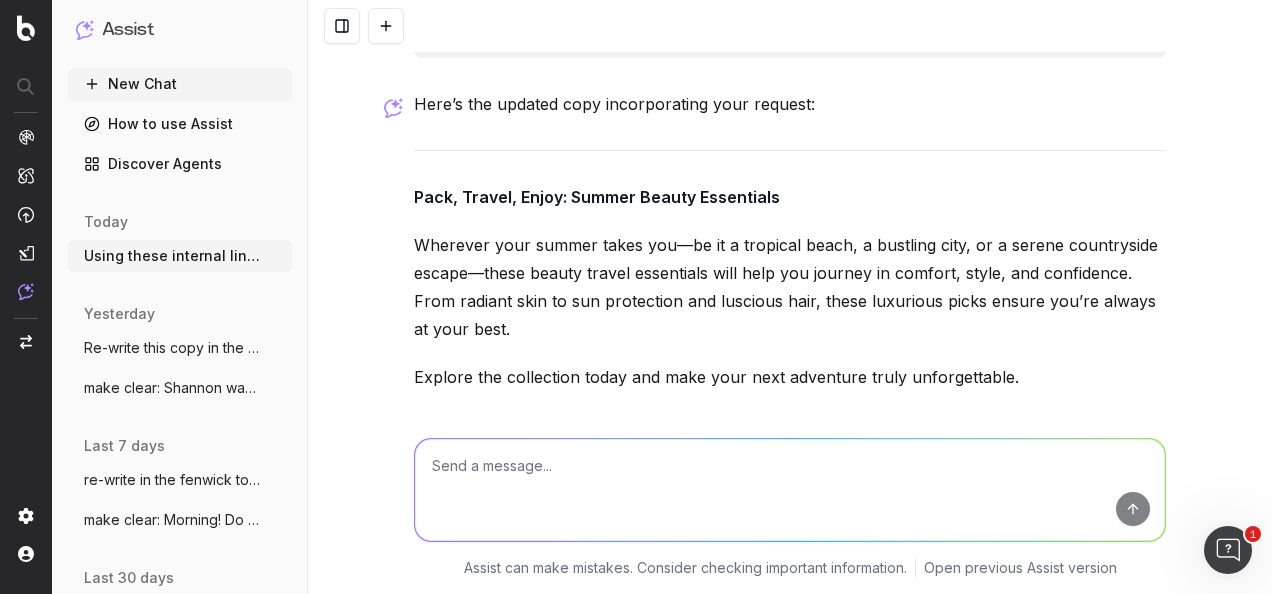 drag, startPoint x: 1086, startPoint y: 221, endPoint x: 370, endPoint y: 191, distance: 716.62823 